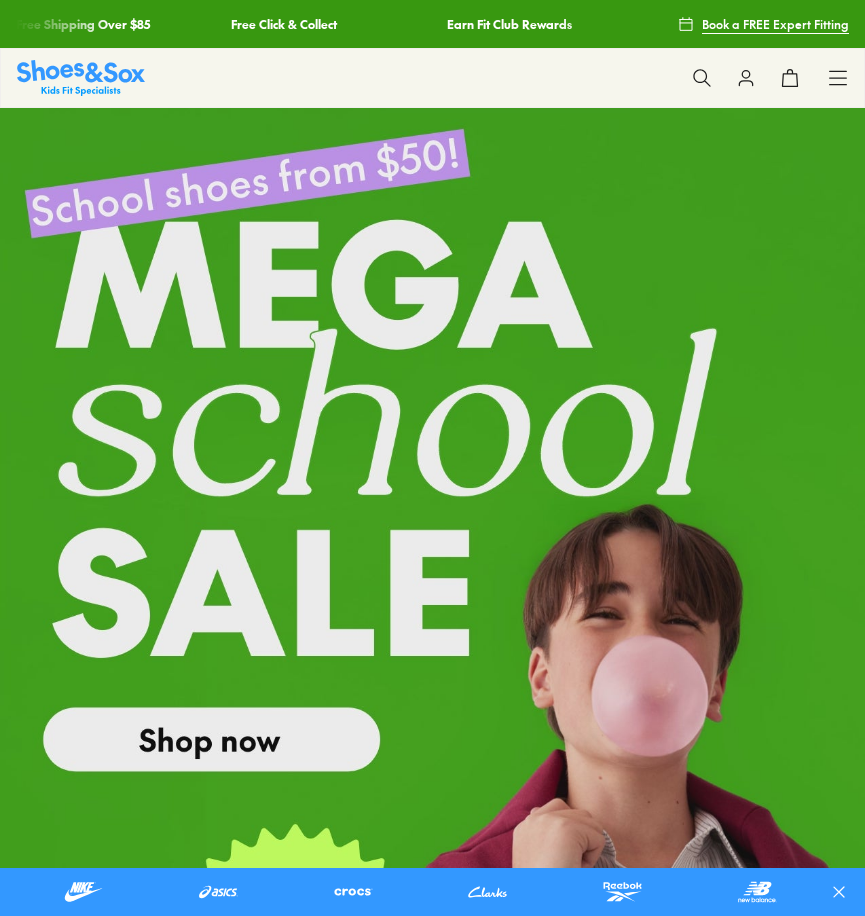 scroll, scrollTop: 0, scrollLeft: 0, axis: both 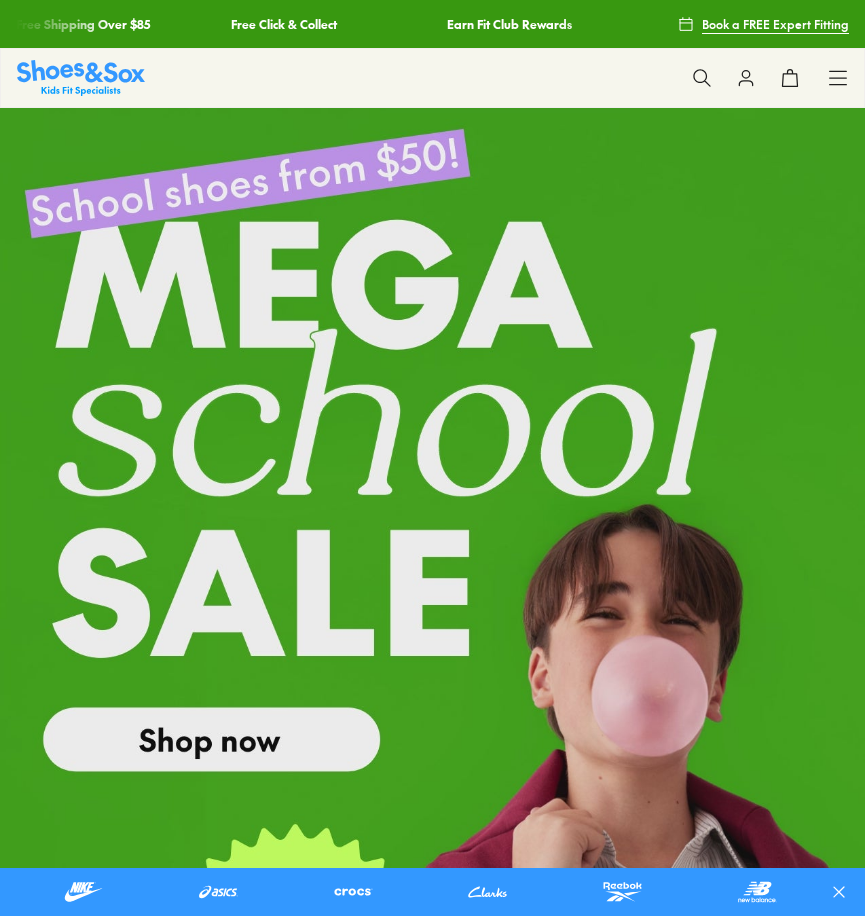 click 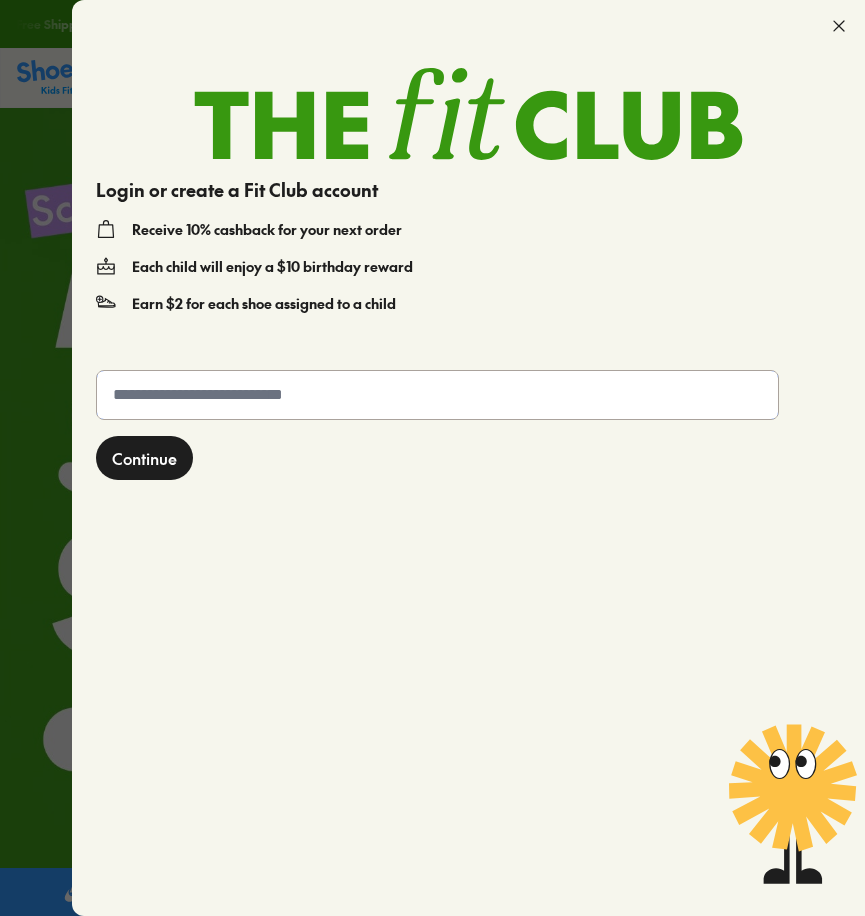 click 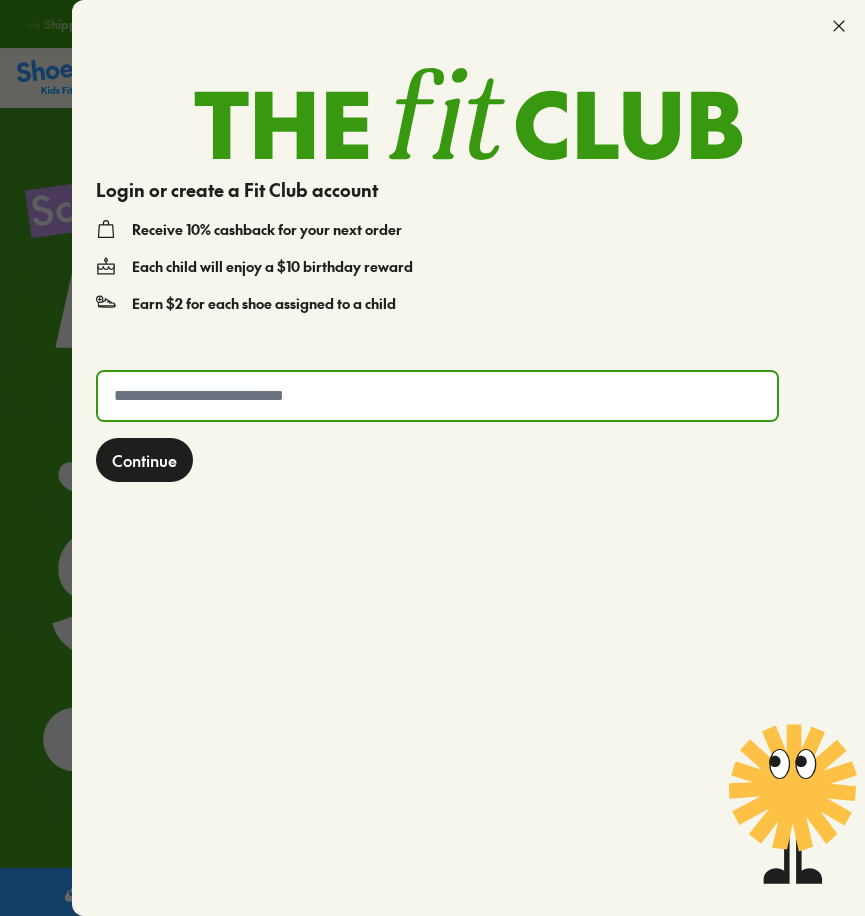 type on "**********" 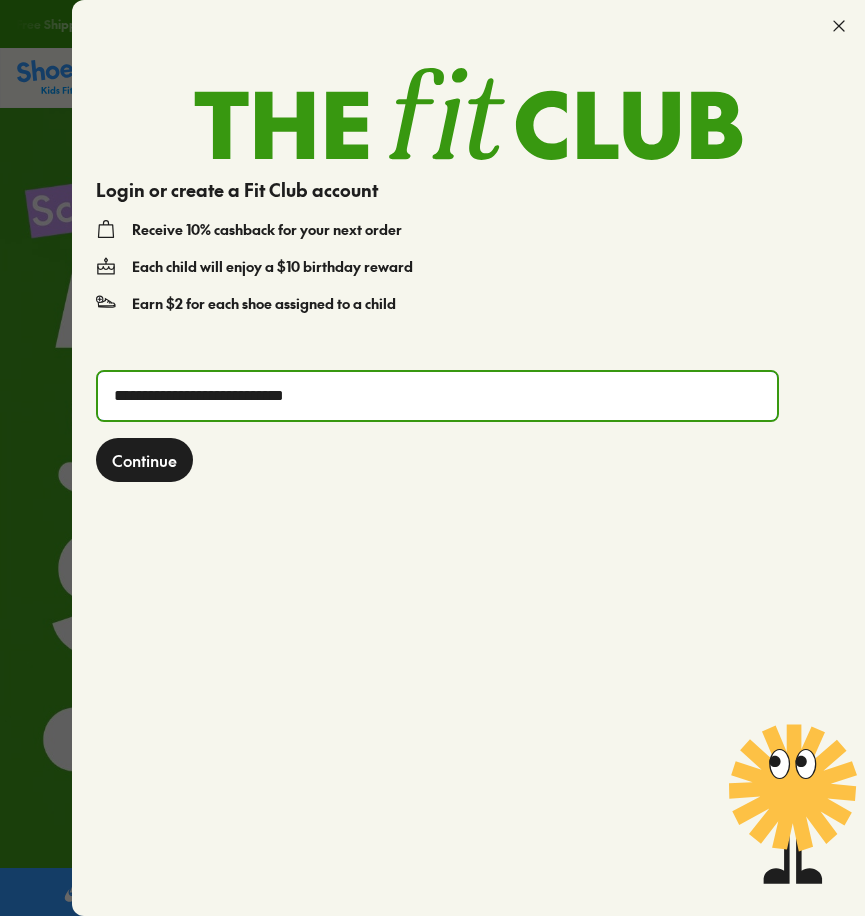 scroll, scrollTop: 0, scrollLeft: 0, axis: both 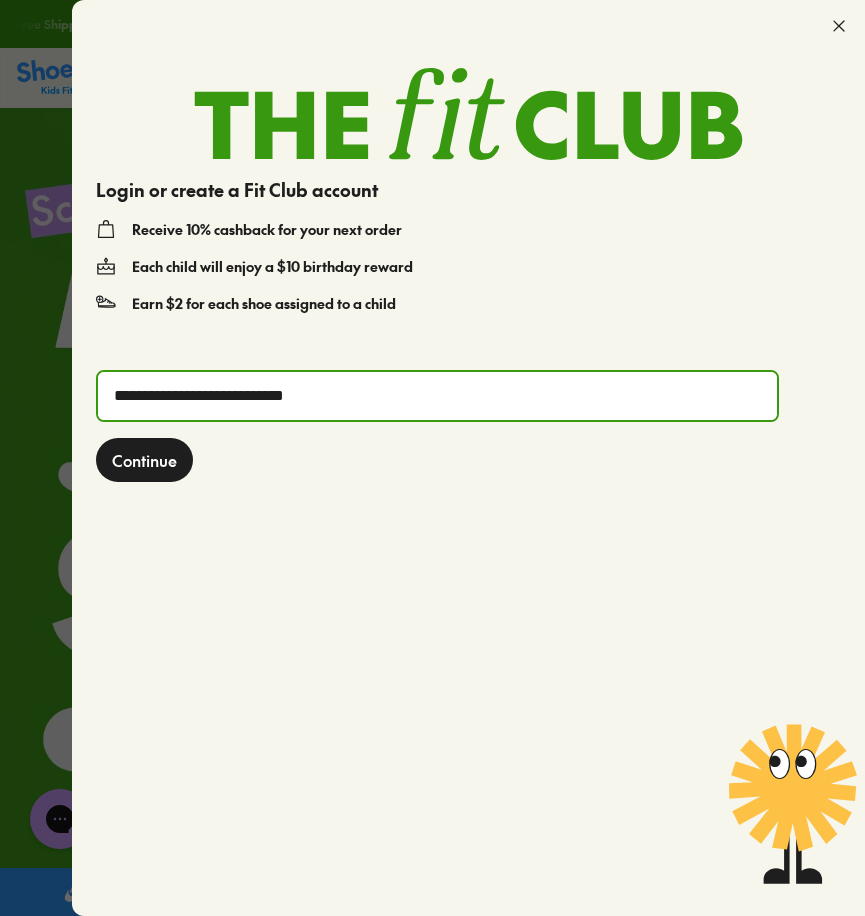 click on "Continue" 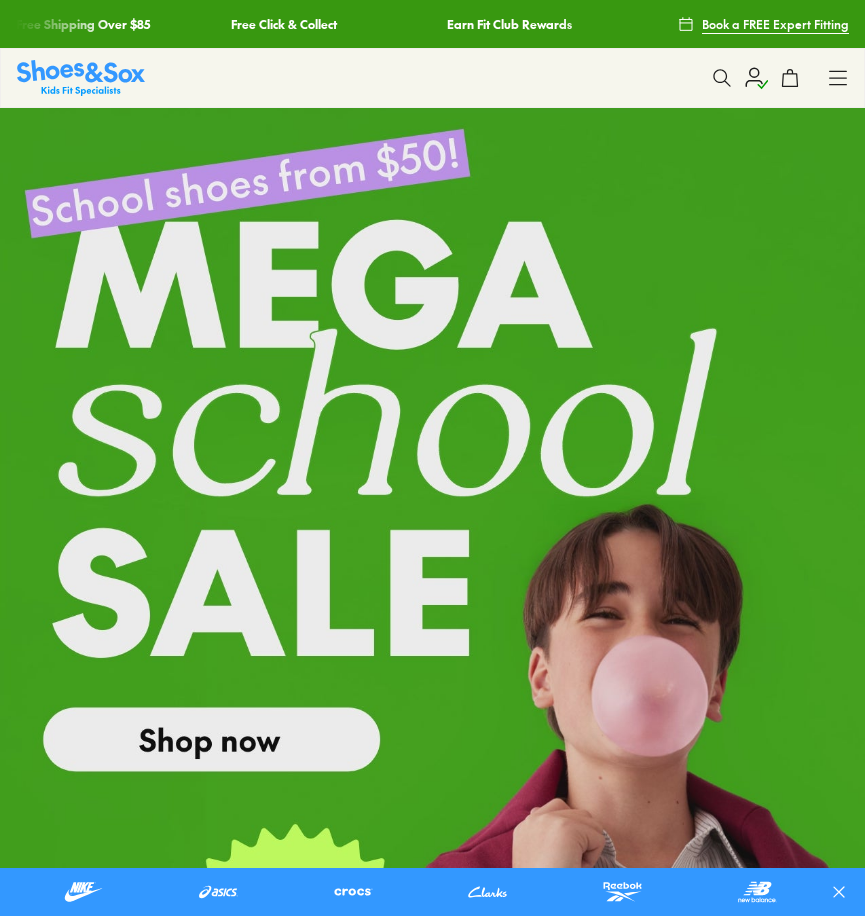scroll, scrollTop: 0, scrollLeft: 0, axis: both 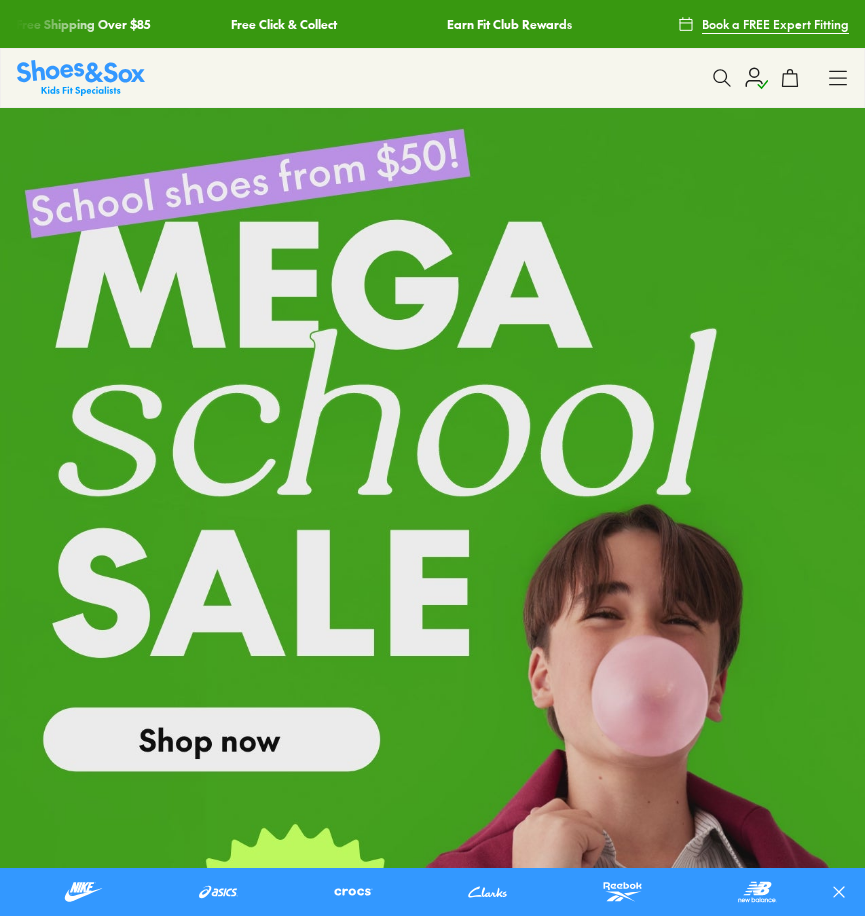 click 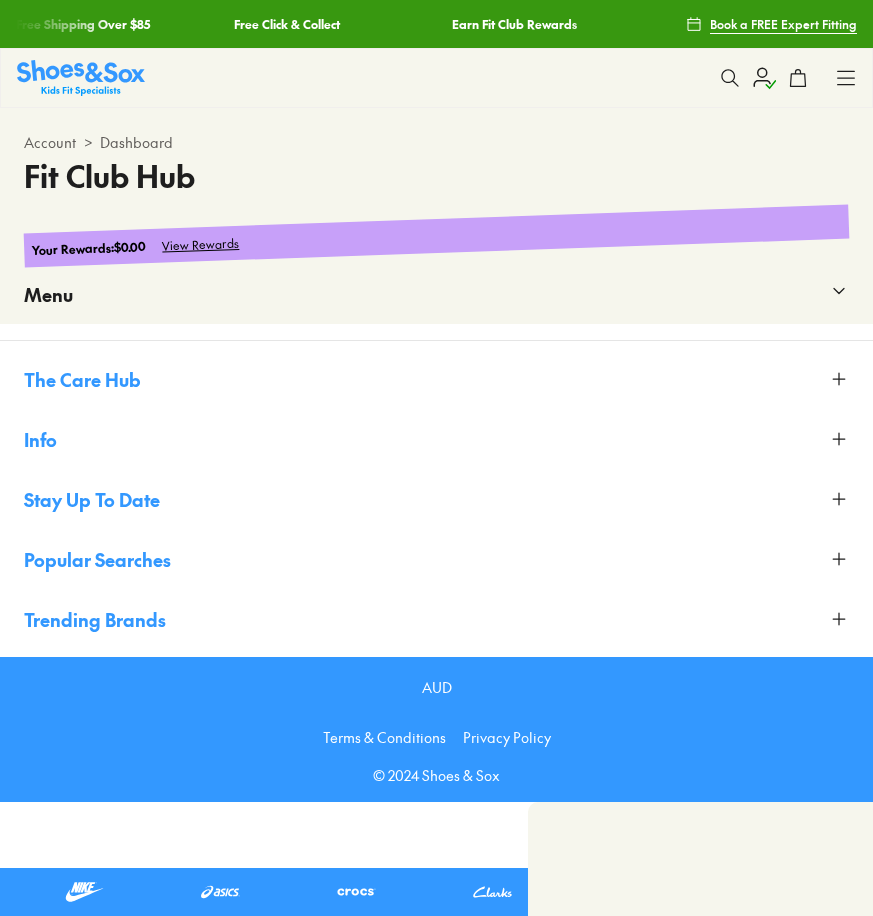 scroll, scrollTop: 0, scrollLeft: 0, axis: both 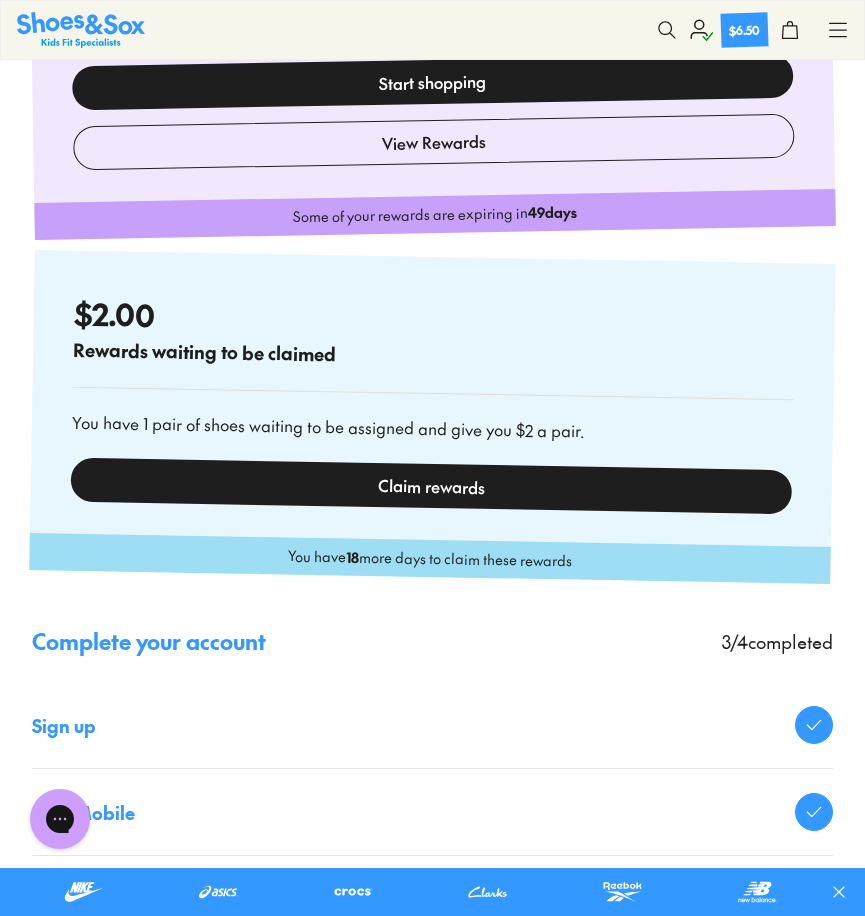 click on "Claim rewards" at bounding box center (431, 486) 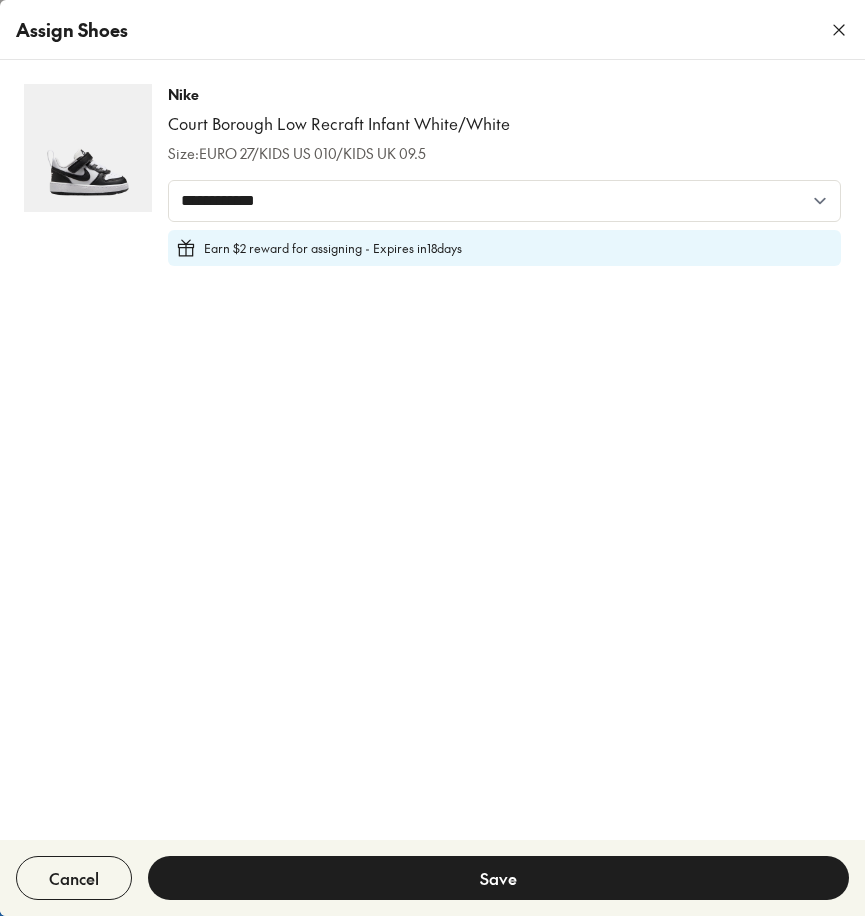 click on "**********" at bounding box center [504, 223] 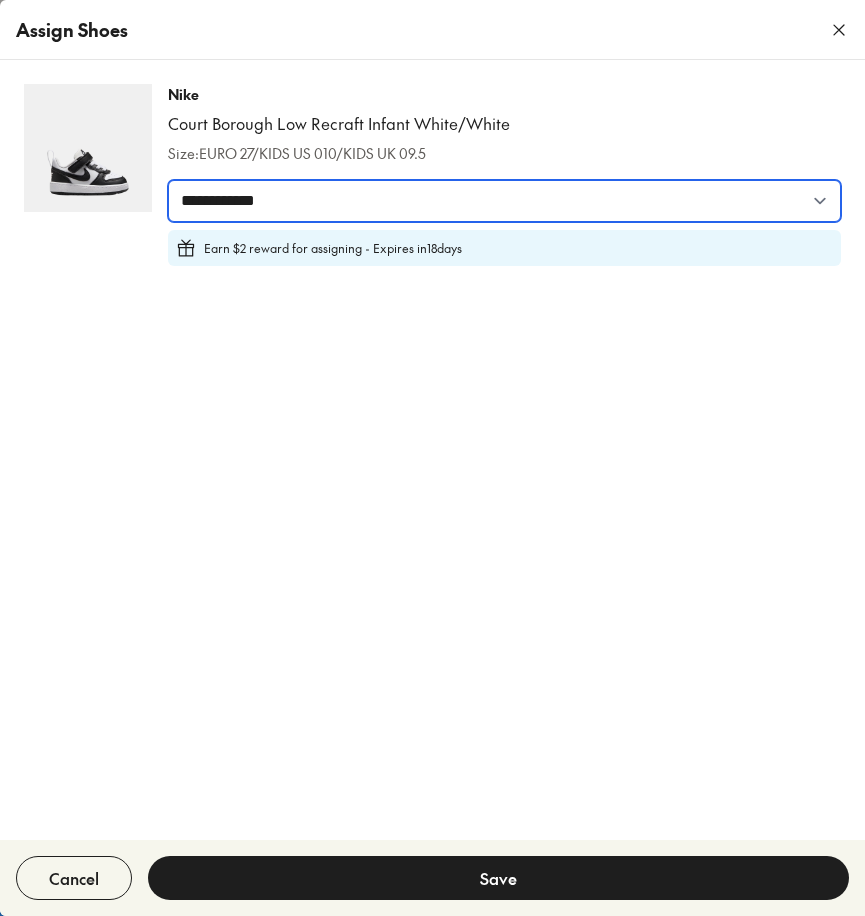 click on "**********" at bounding box center [504, 201] 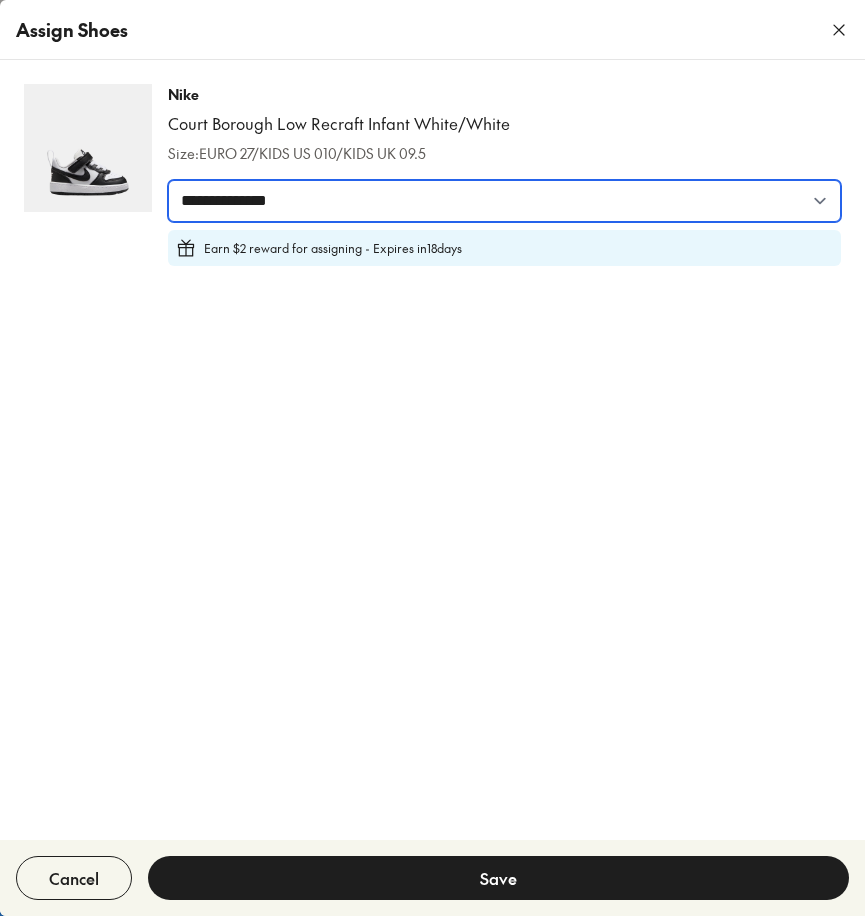 click on "**********" at bounding box center (504, 201) 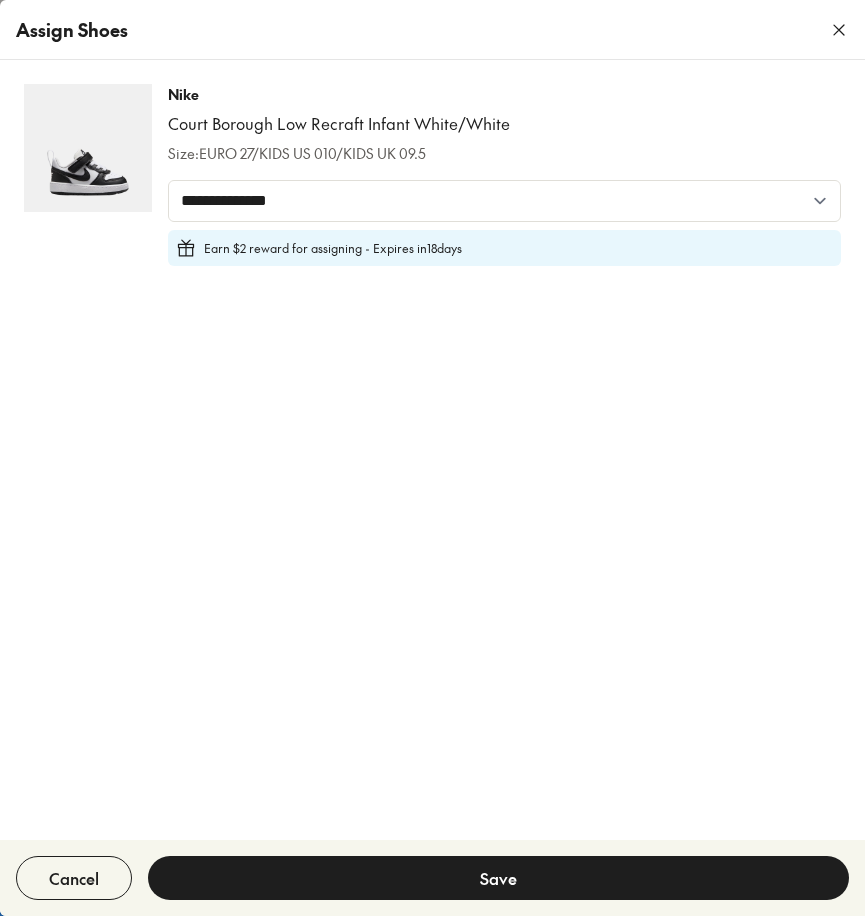 click on "Save" at bounding box center [498, 878] 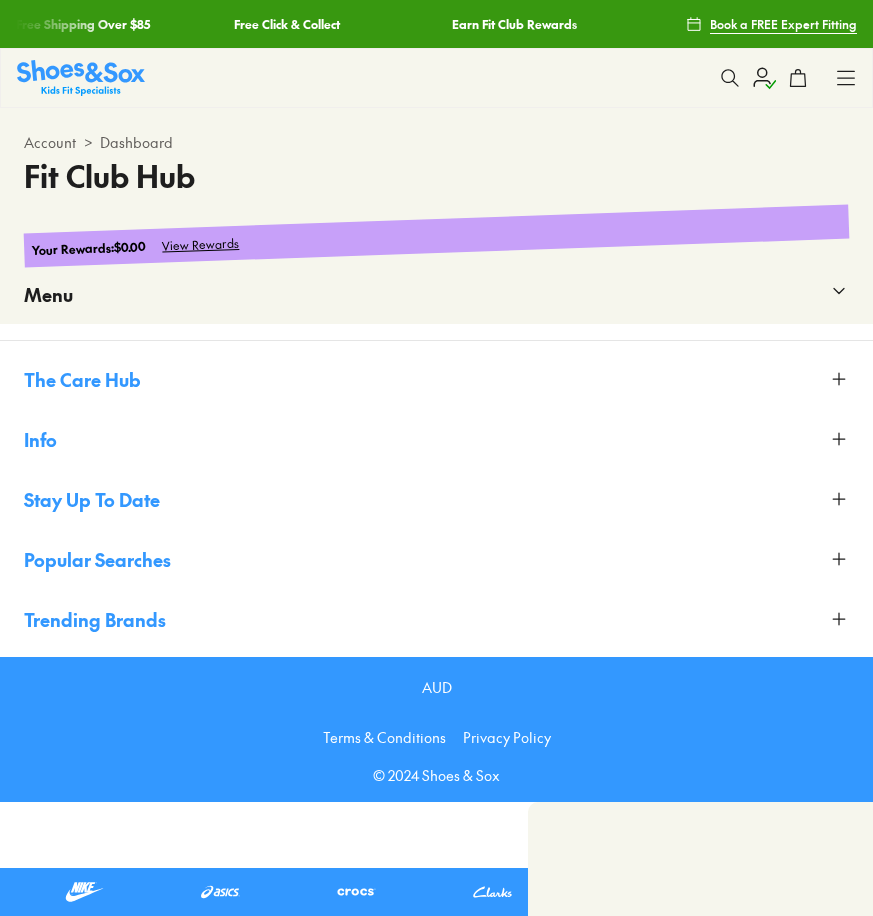 scroll, scrollTop: 0, scrollLeft: 0, axis: both 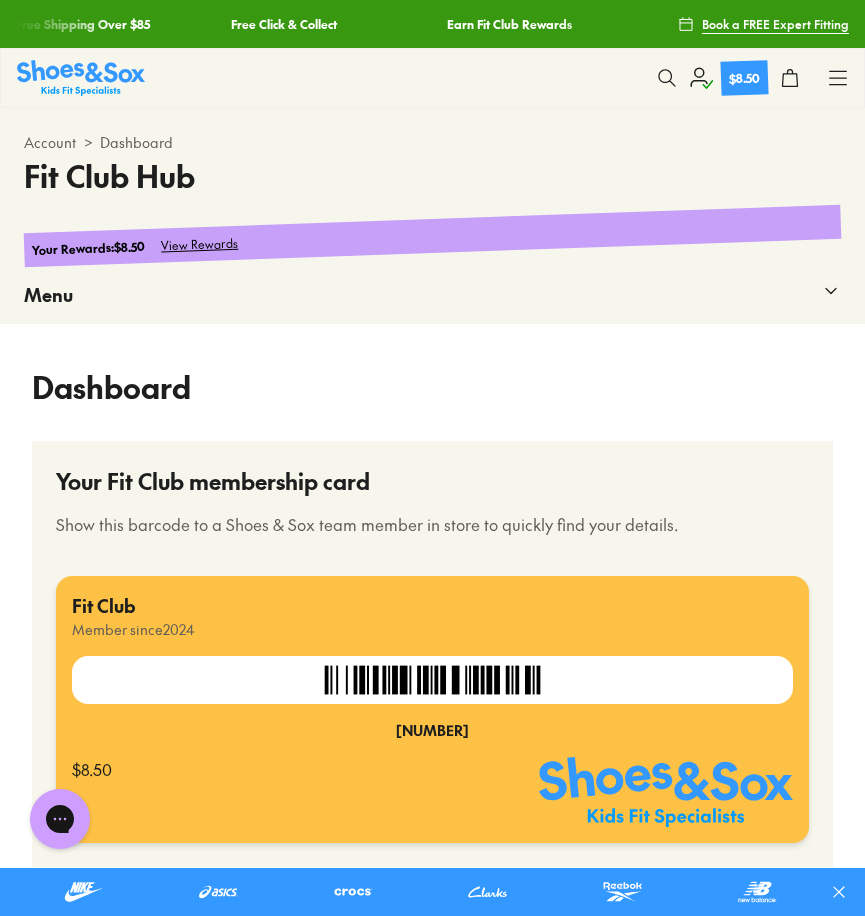 click 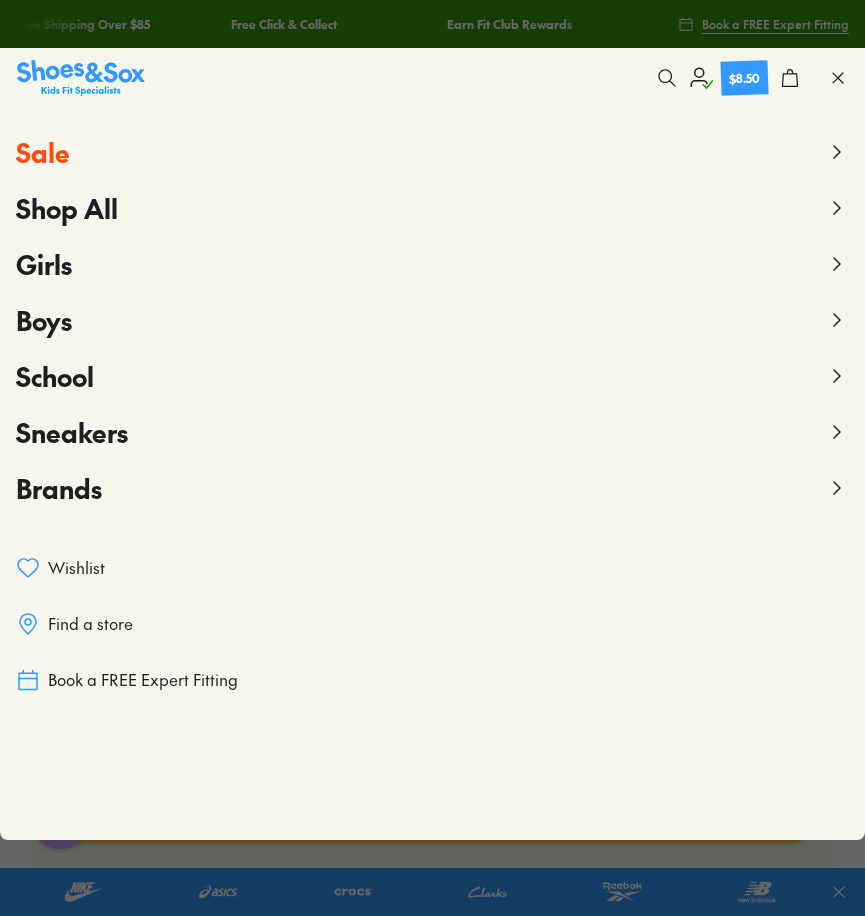 click on "Sale" at bounding box center (43, 152) 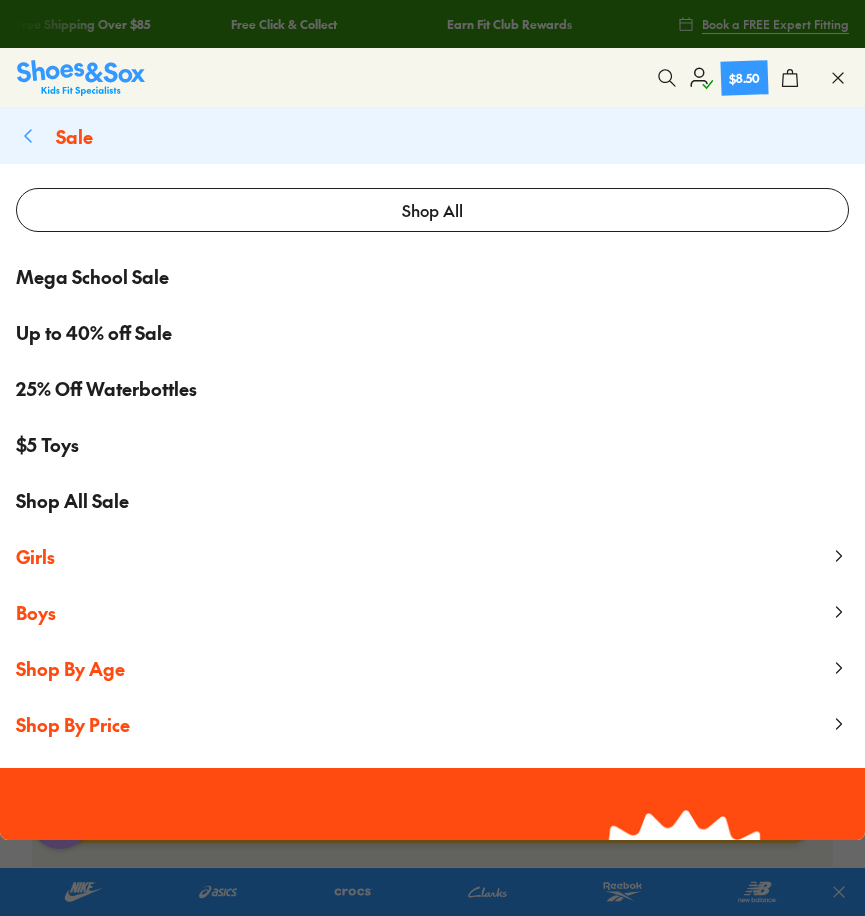click on "Boys" at bounding box center [432, 612] 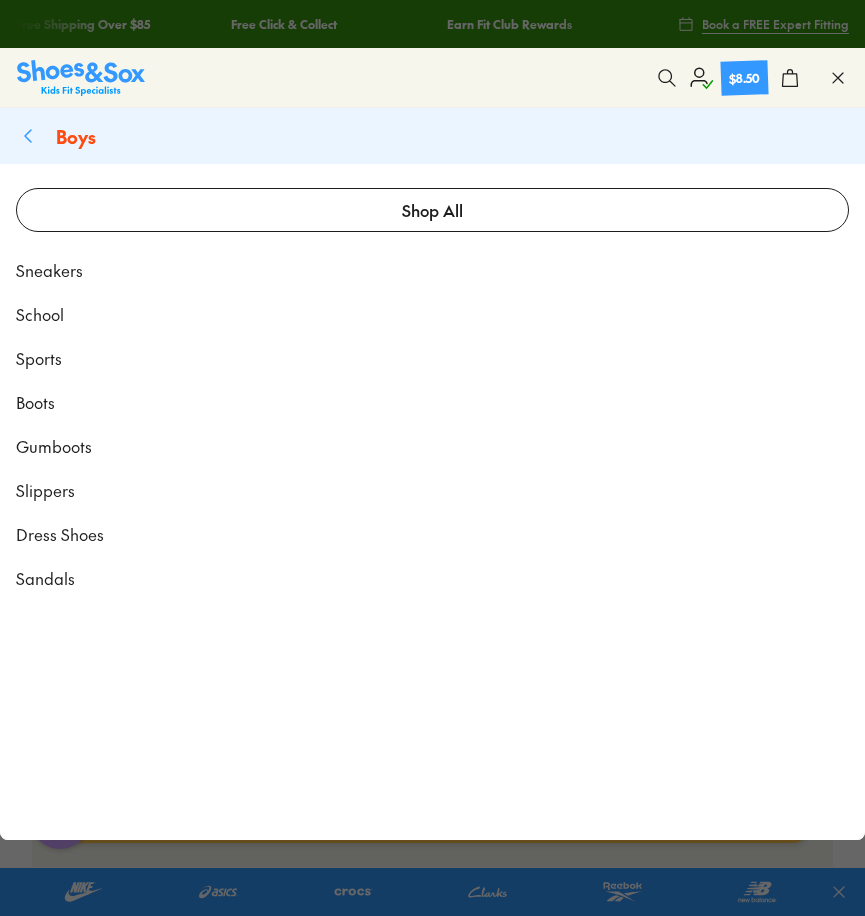 click on "Sneakers" at bounding box center [49, 270] 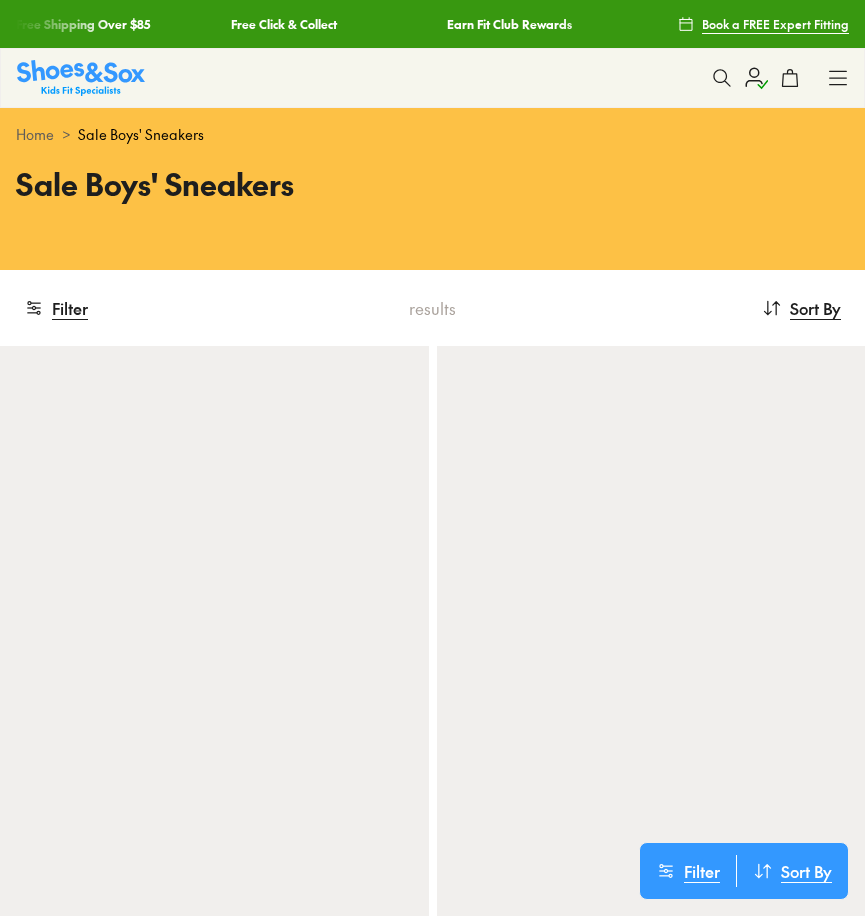 scroll, scrollTop: 0, scrollLeft: 0, axis: both 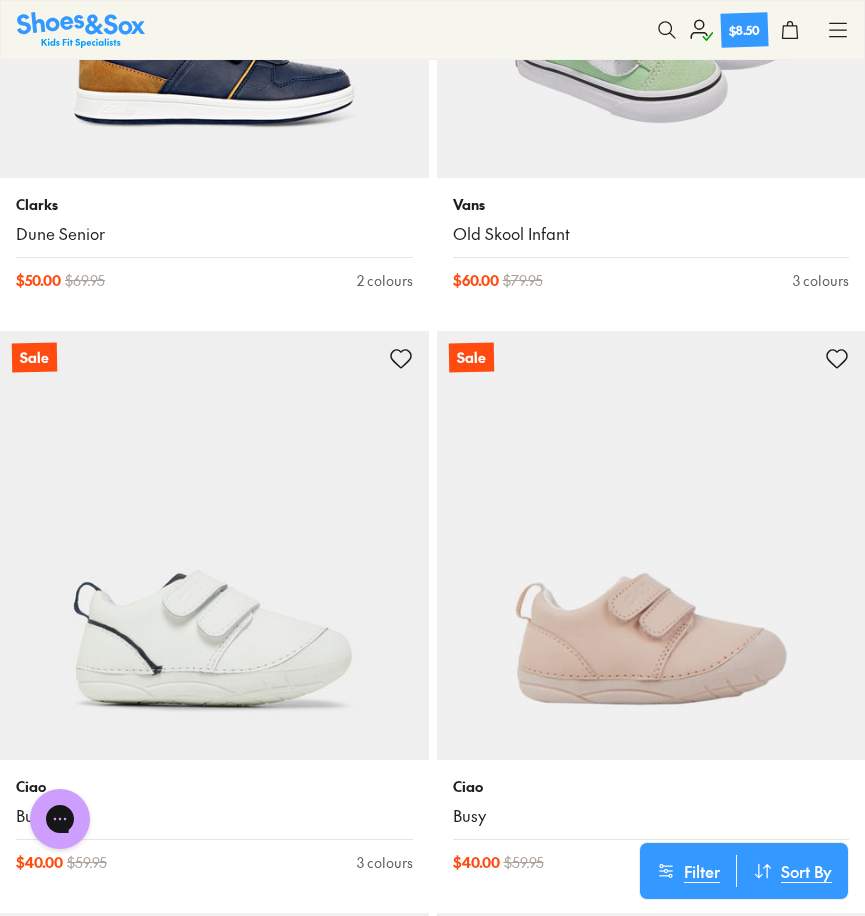 click at bounding box center (651, -36) 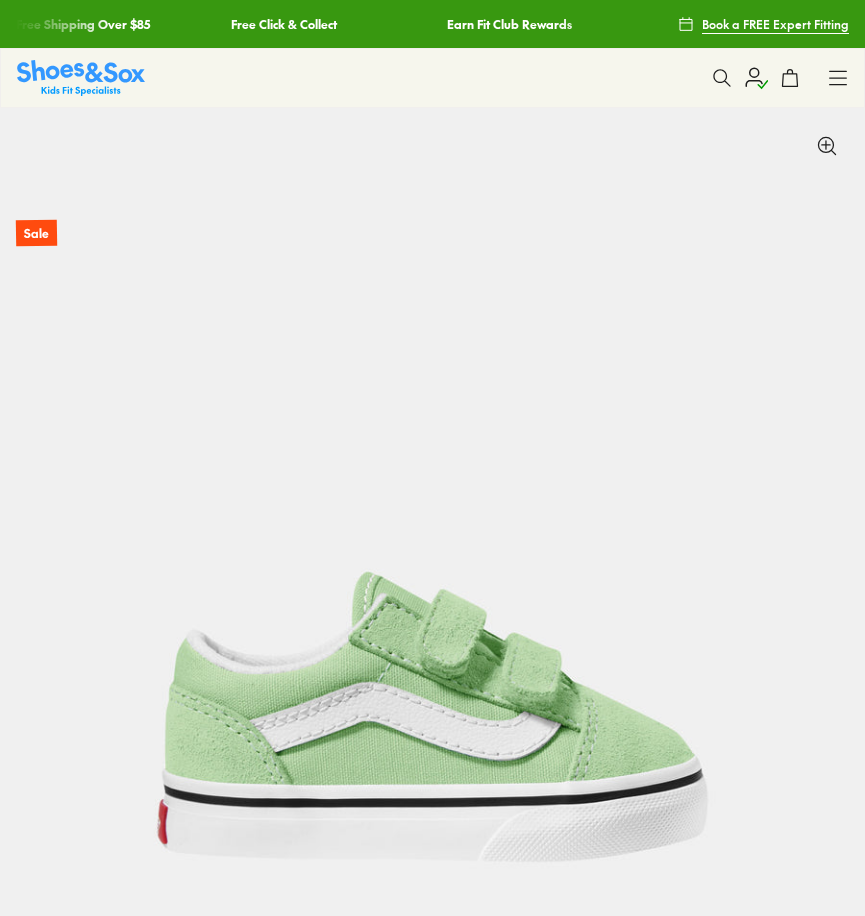 scroll, scrollTop: 0, scrollLeft: 0, axis: both 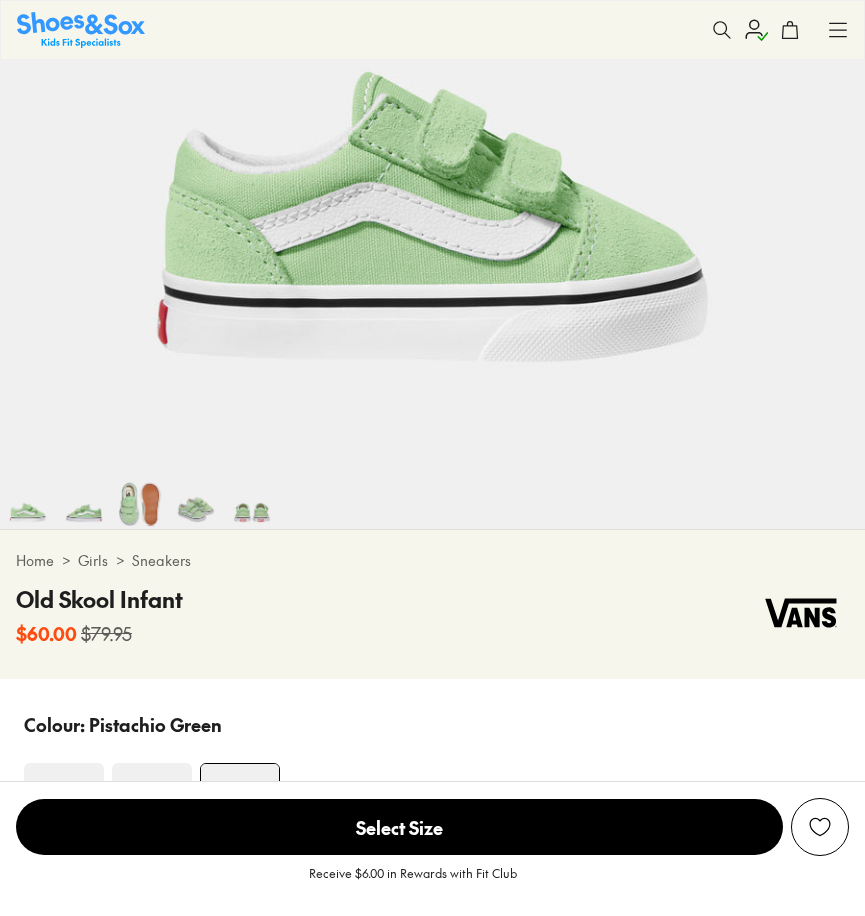 select on "*" 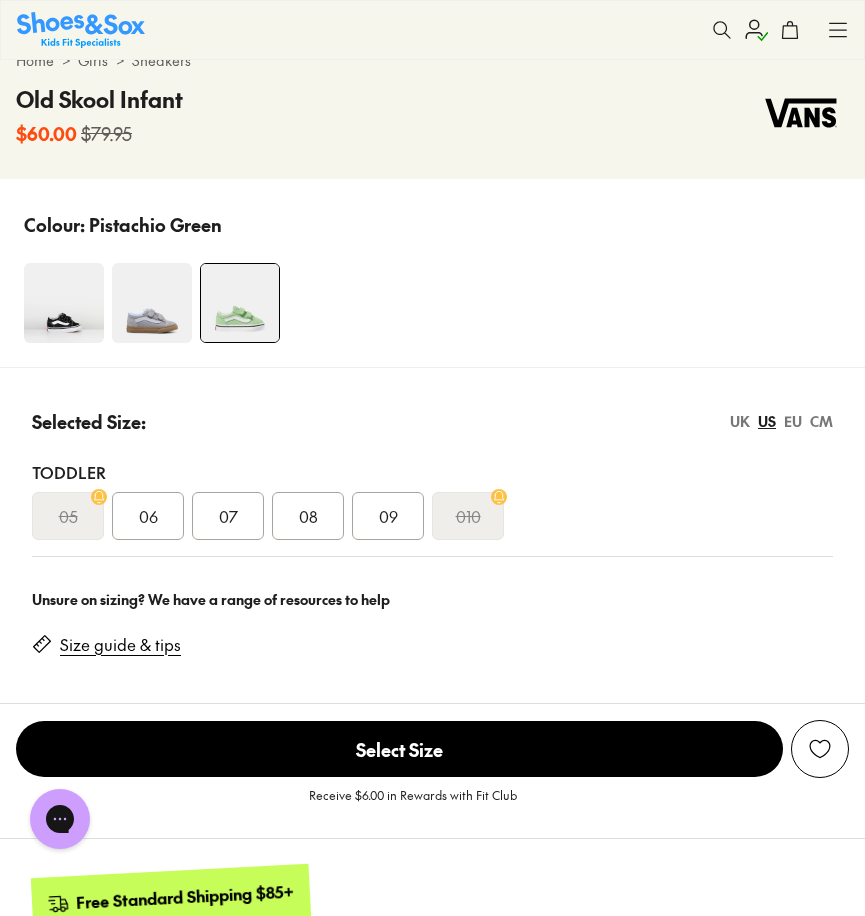 scroll, scrollTop: 0, scrollLeft: 0, axis: both 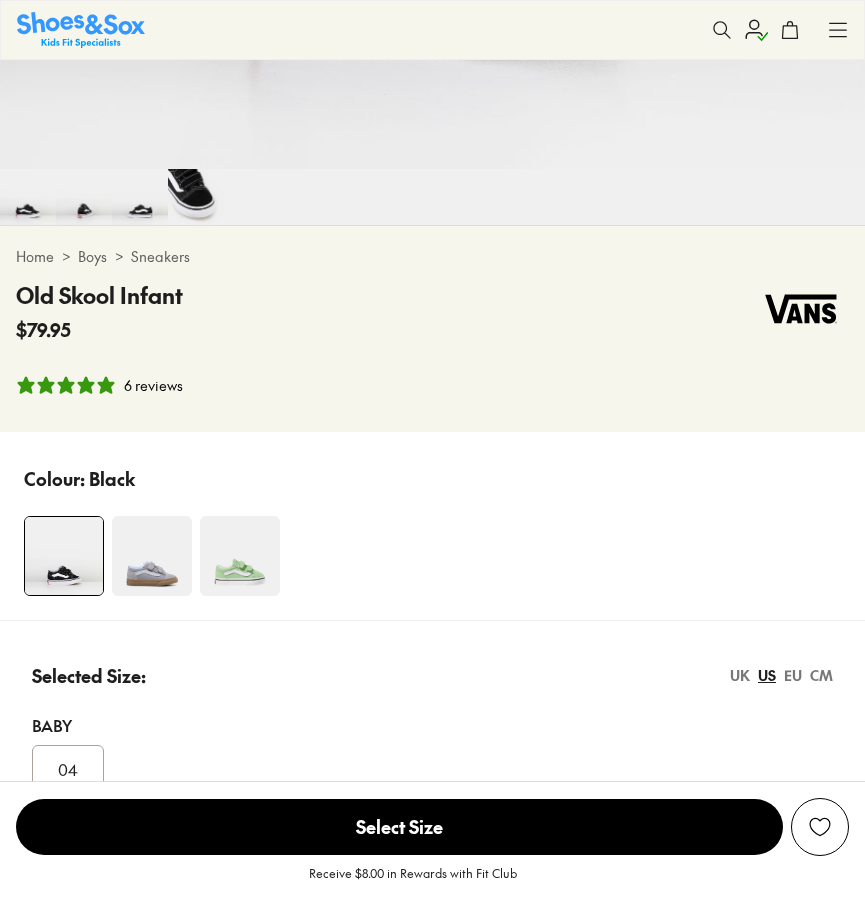 select on "*" 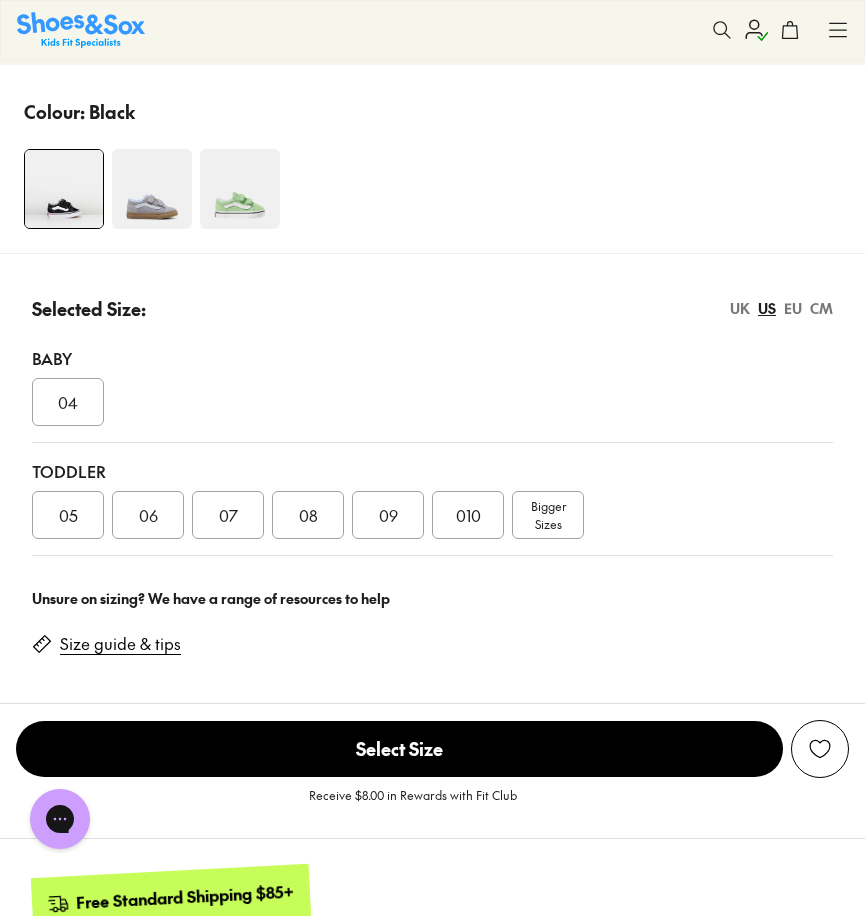 scroll, scrollTop: 0, scrollLeft: 0, axis: both 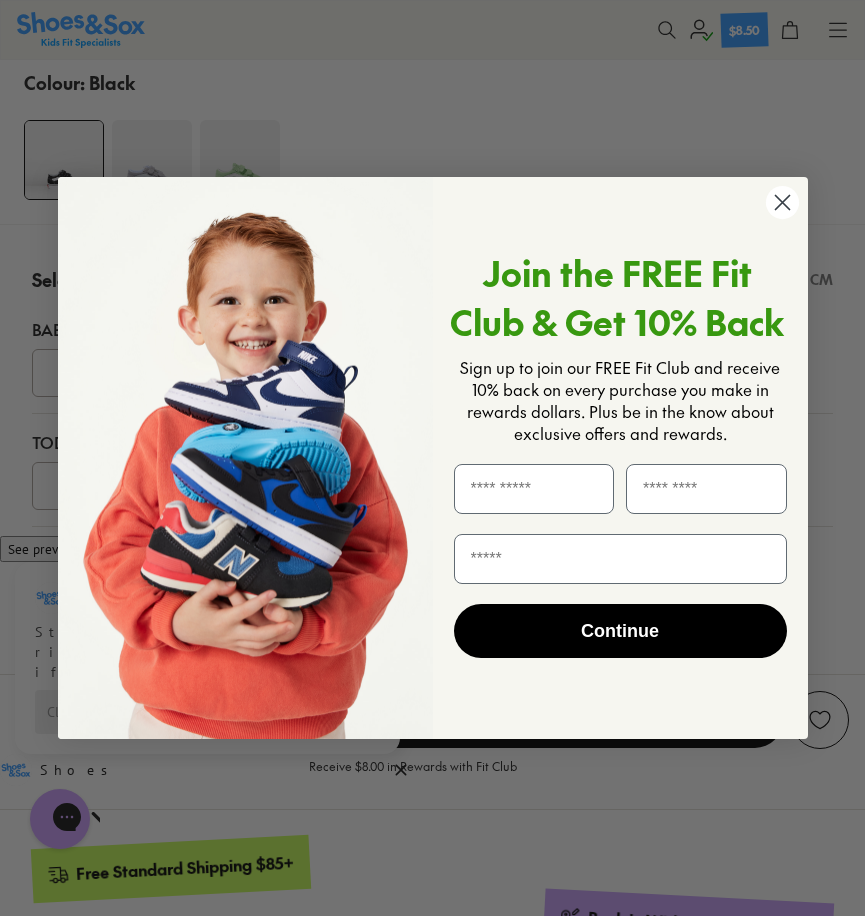 click 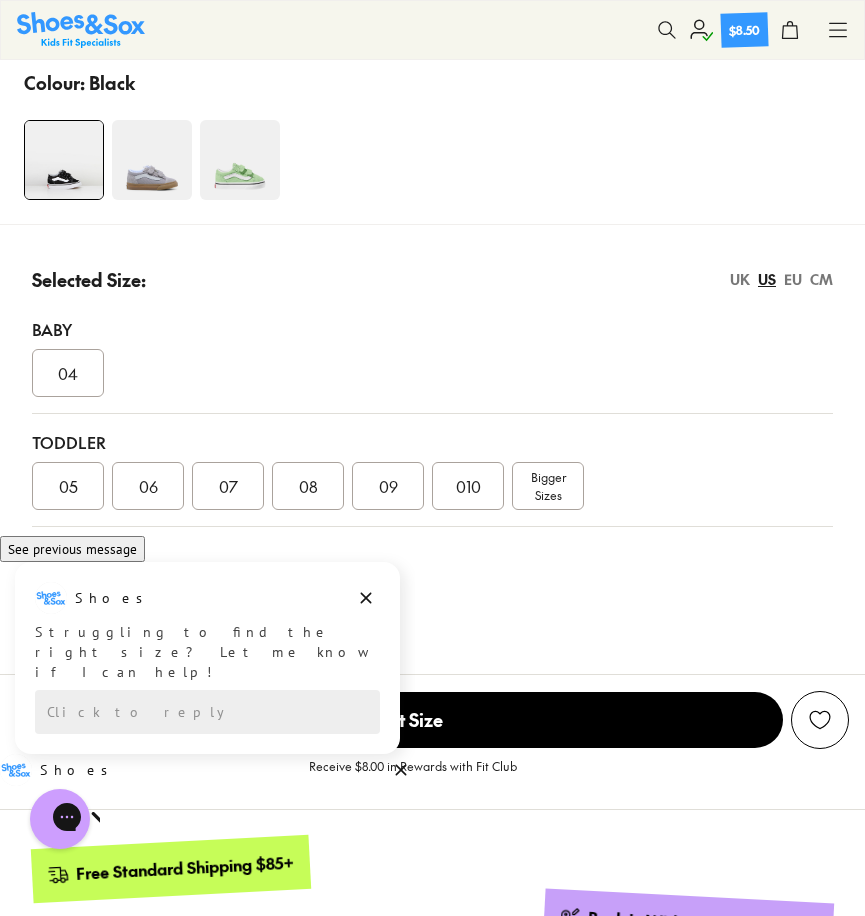 click 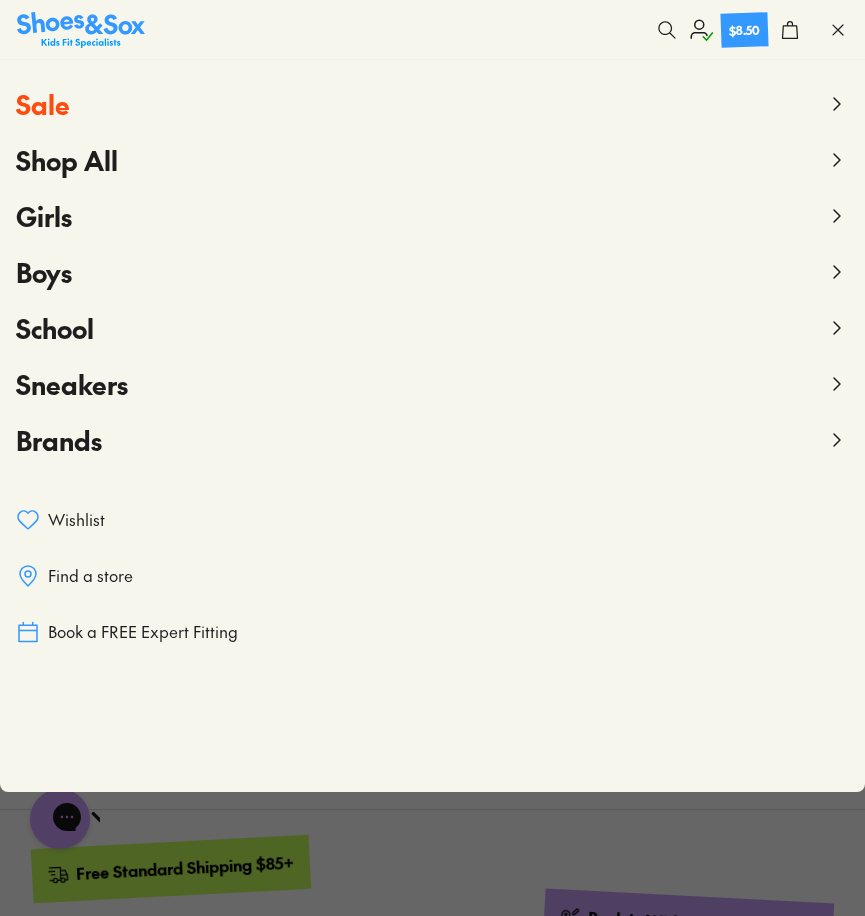 click on "Brands" at bounding box center (59, 440) 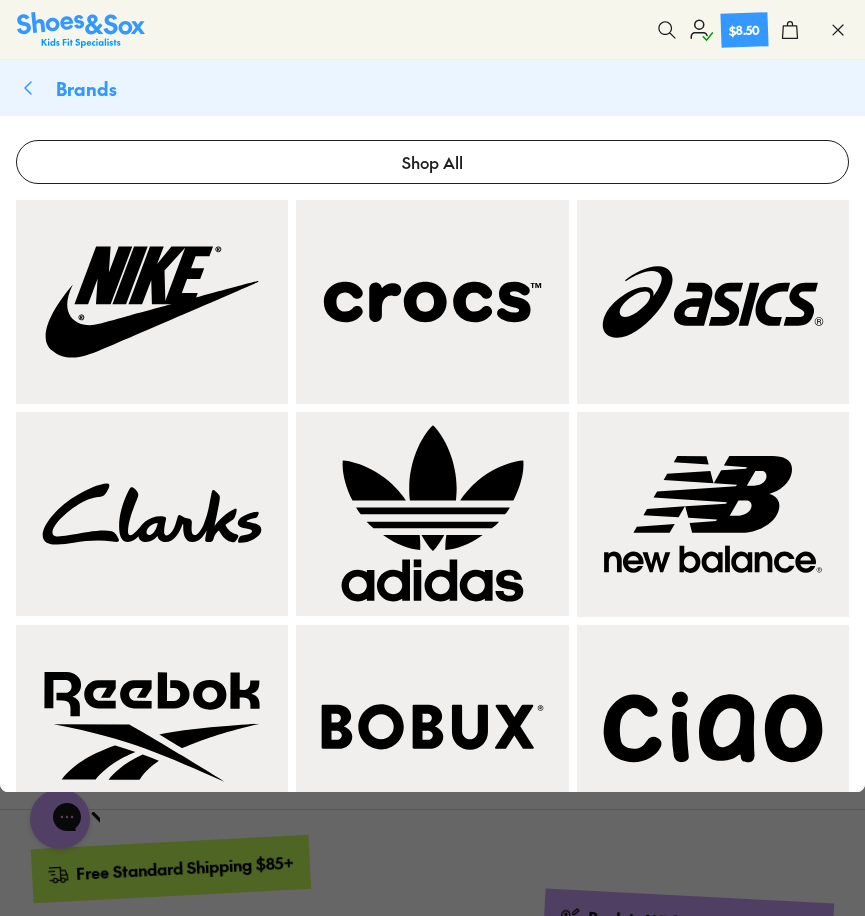 scroll, scrollTop: 100, scrollLeft: 0, axis: vertical 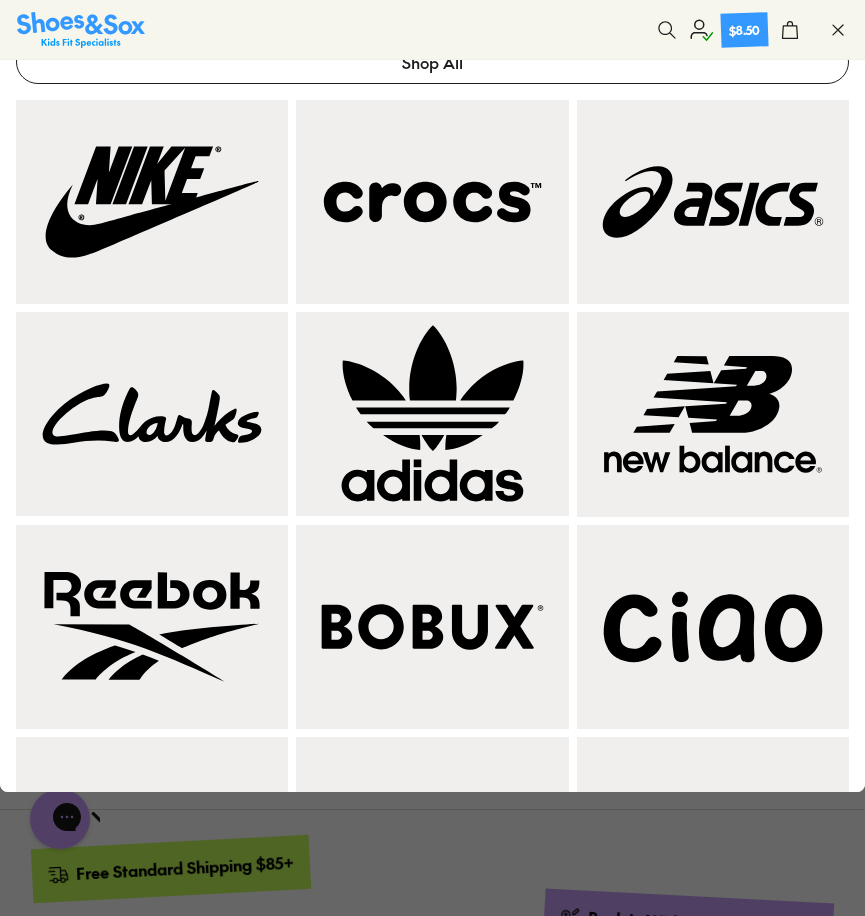 click at bounding box center [432, 202] 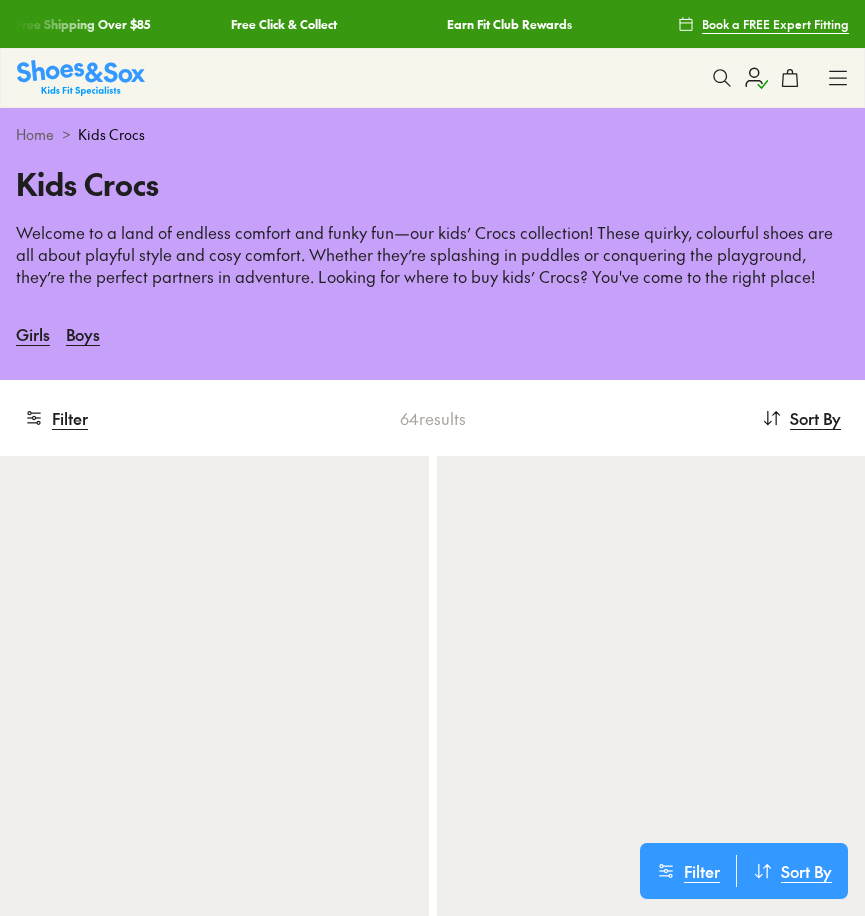 scroll, scrollTop: 0, scrollLeft: 0, axis: both 